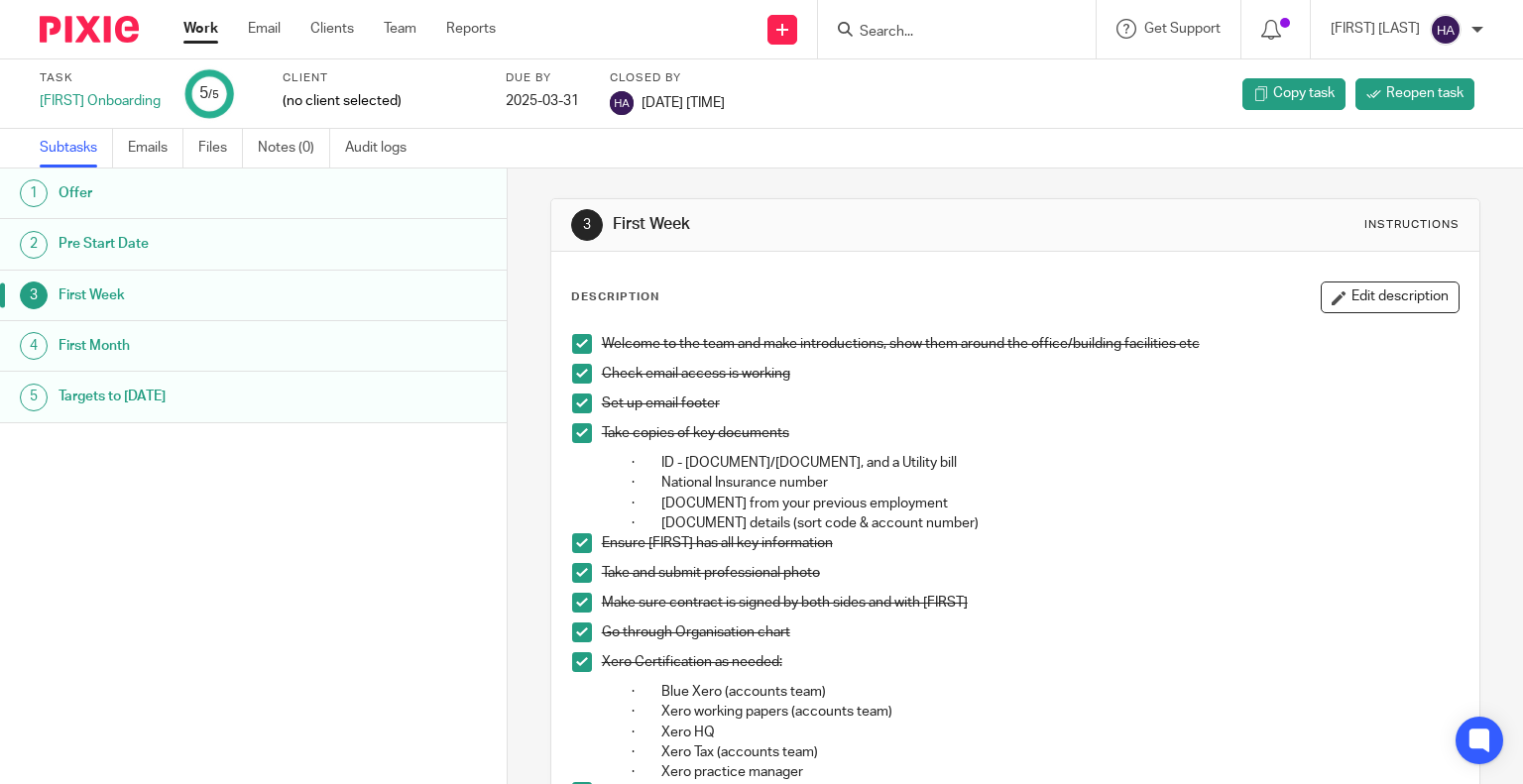 scroll, scrollTop: 0, scrollLeft: 0, axis: both 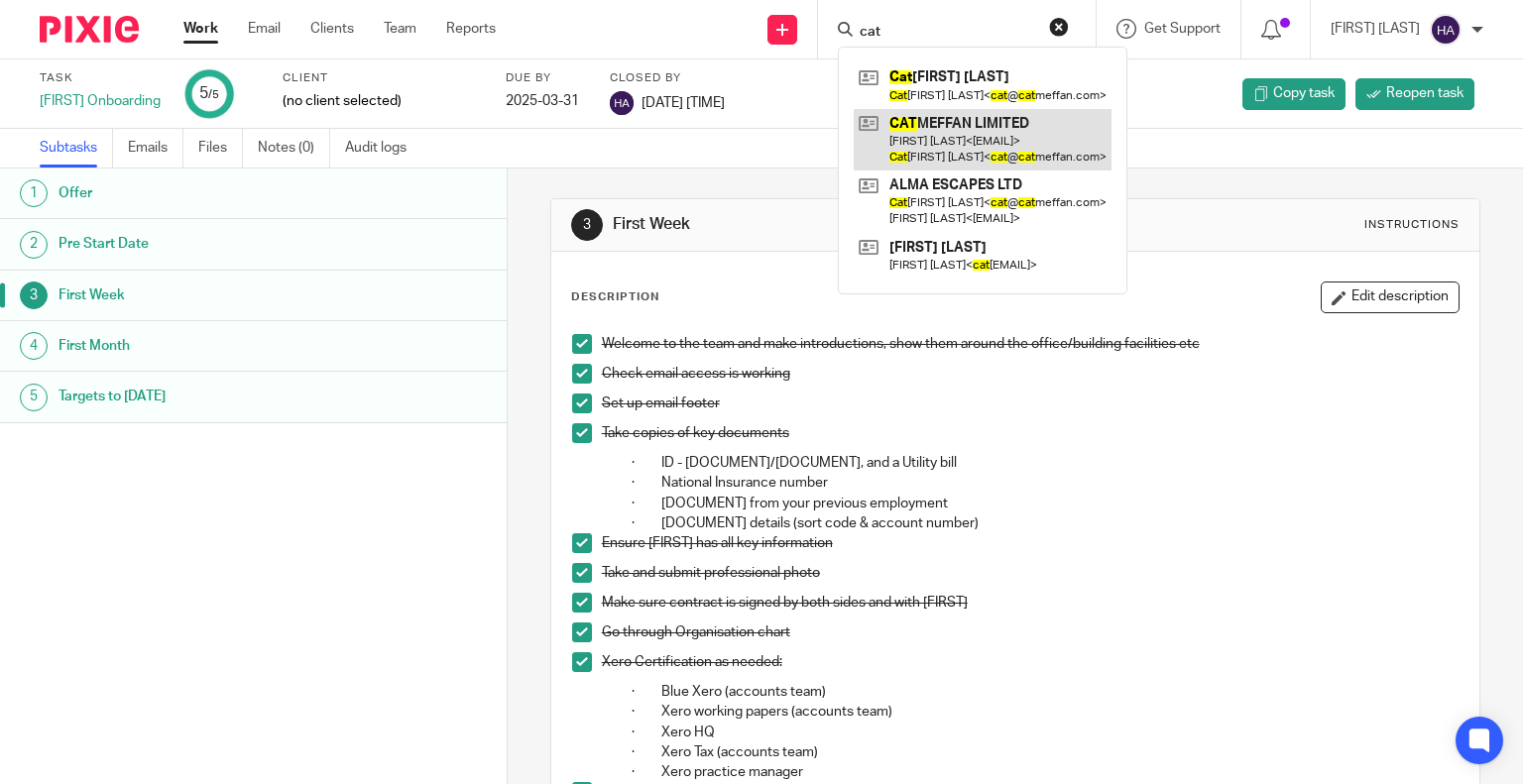 type on "cat" 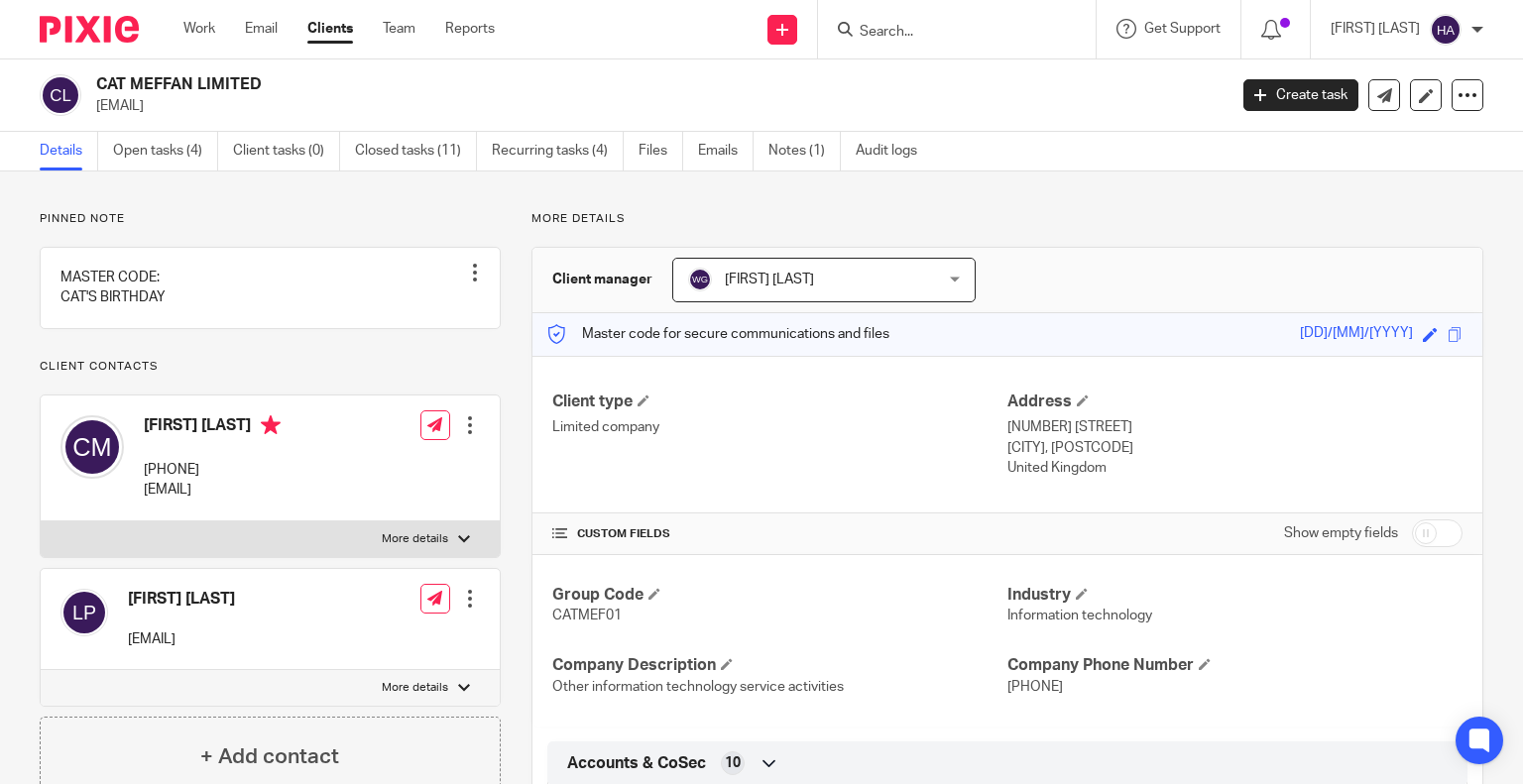 scroll, scrollTop: 0, scrollLeft: 0, axis: both 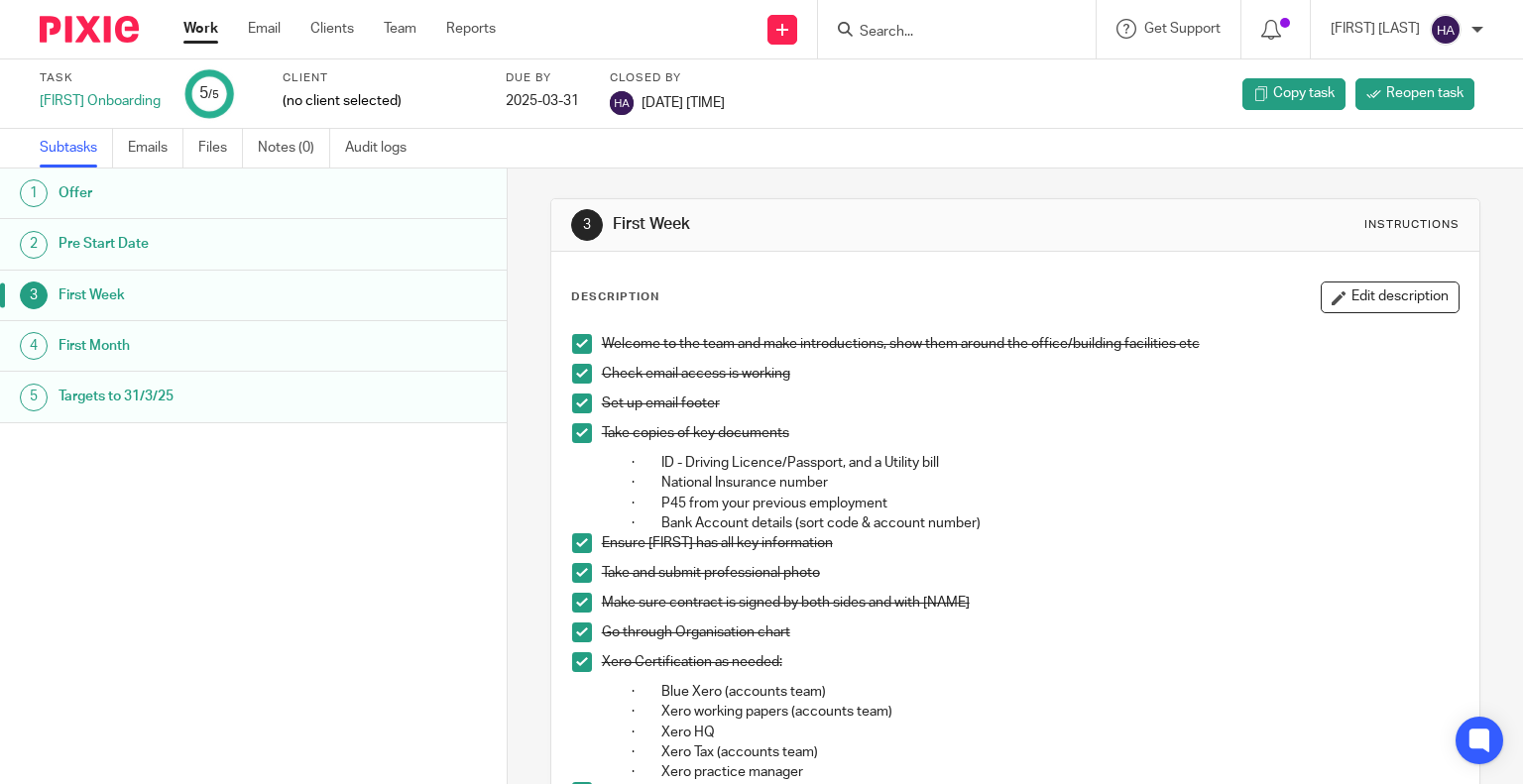 click on "Work" at bounding box center [200, 29] 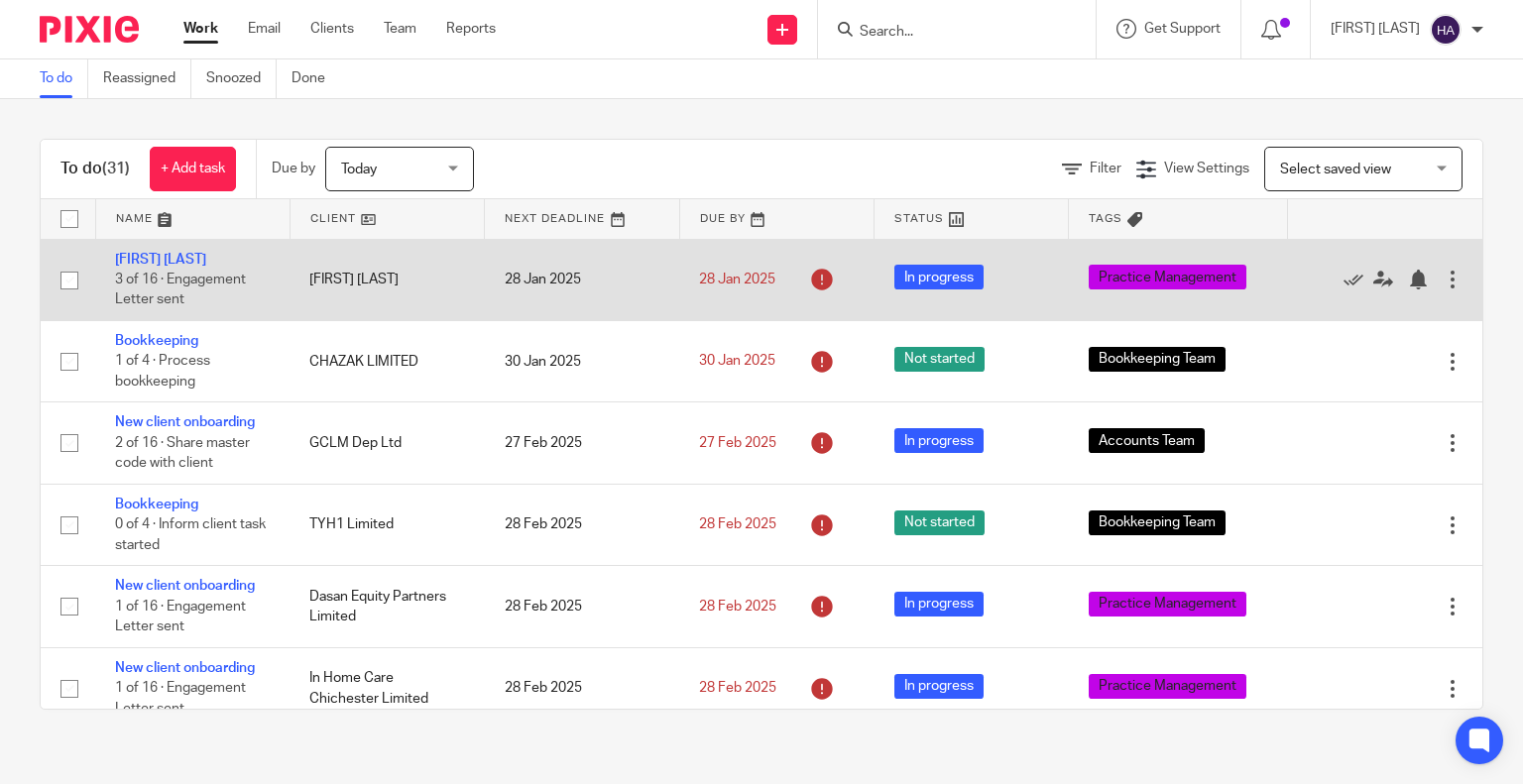 scroll, scrollTop: 0, scrollLeft: 0, axis: both 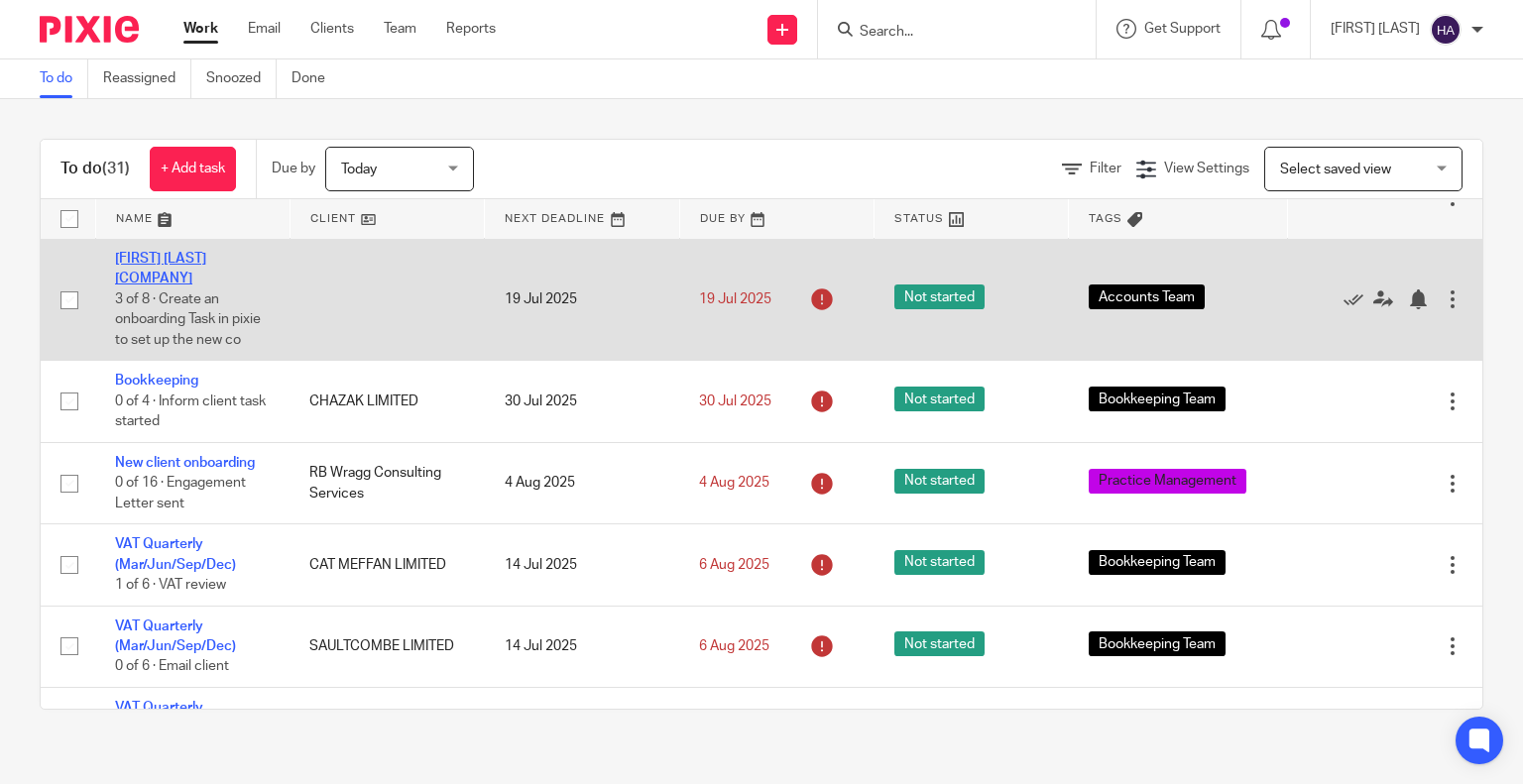 click on "[FIRST] [LAST]" at bounding box center [161, 269] 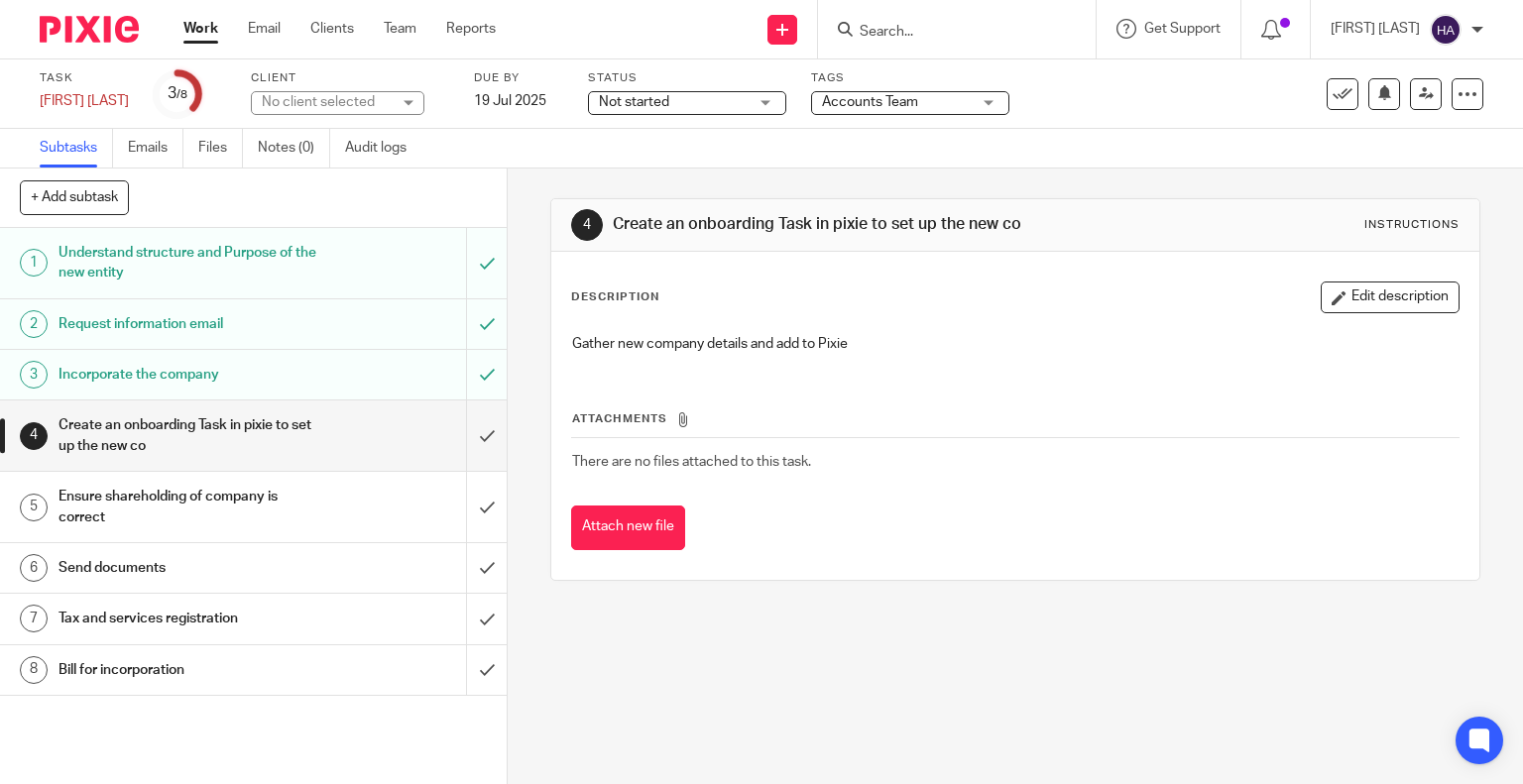 scroll, scrollTop: 0, scrollLeft: 0, axis: both 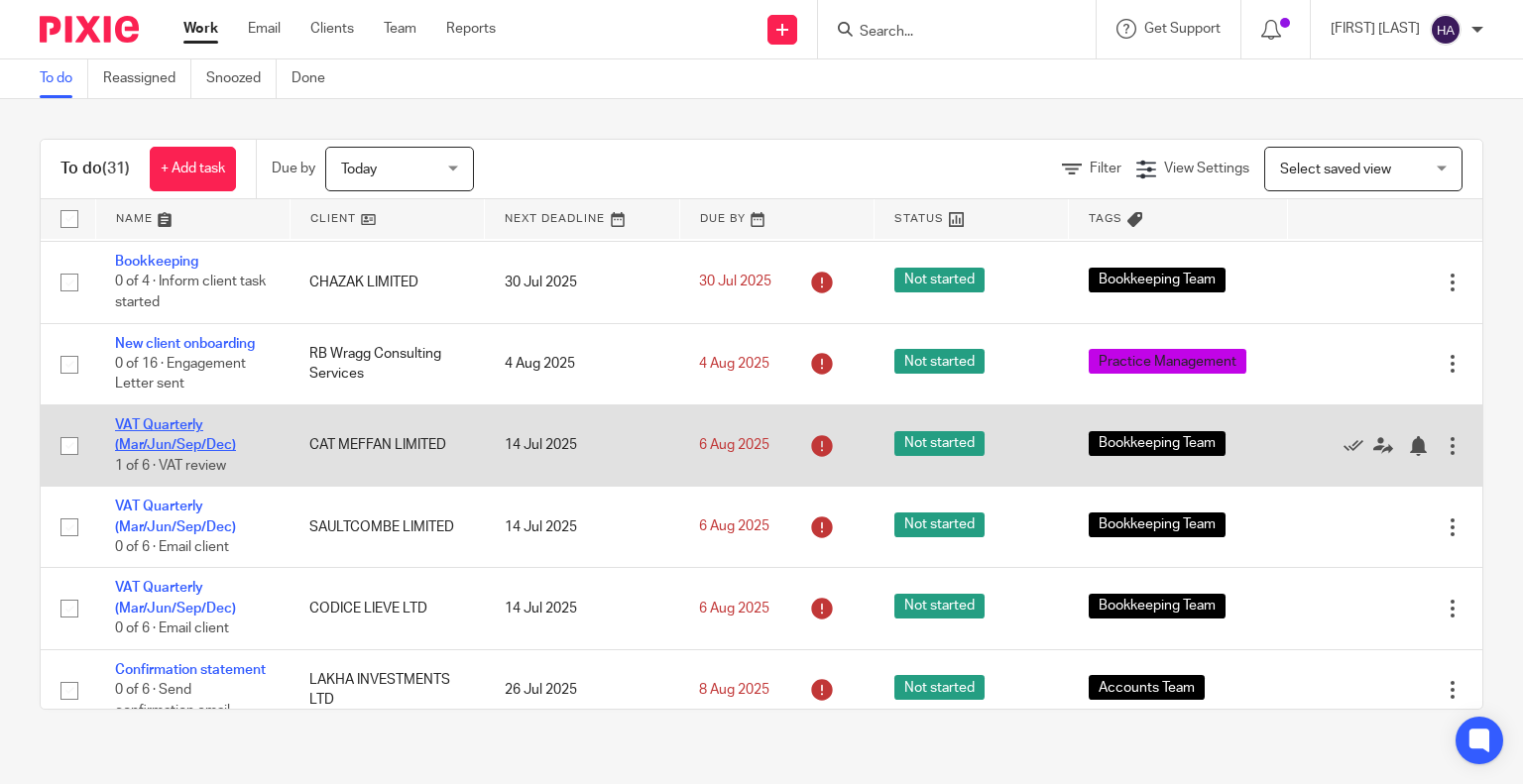 click on "VAT Quarterly (Mar/Jun/Sep/Dec)" at bounding box center (176, 435) 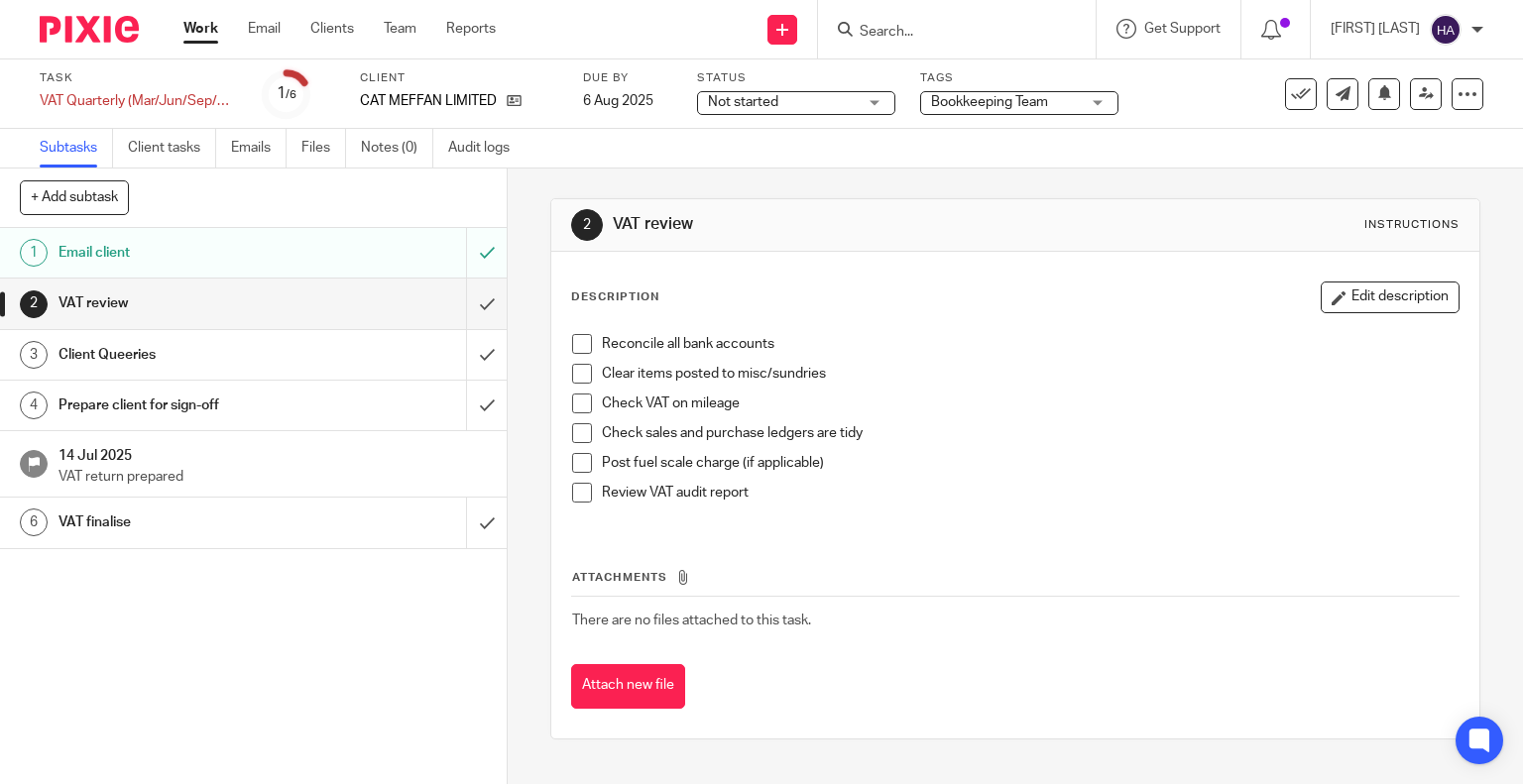 scroll, scrollTop: 0, scrollLeft: 0, axis: both 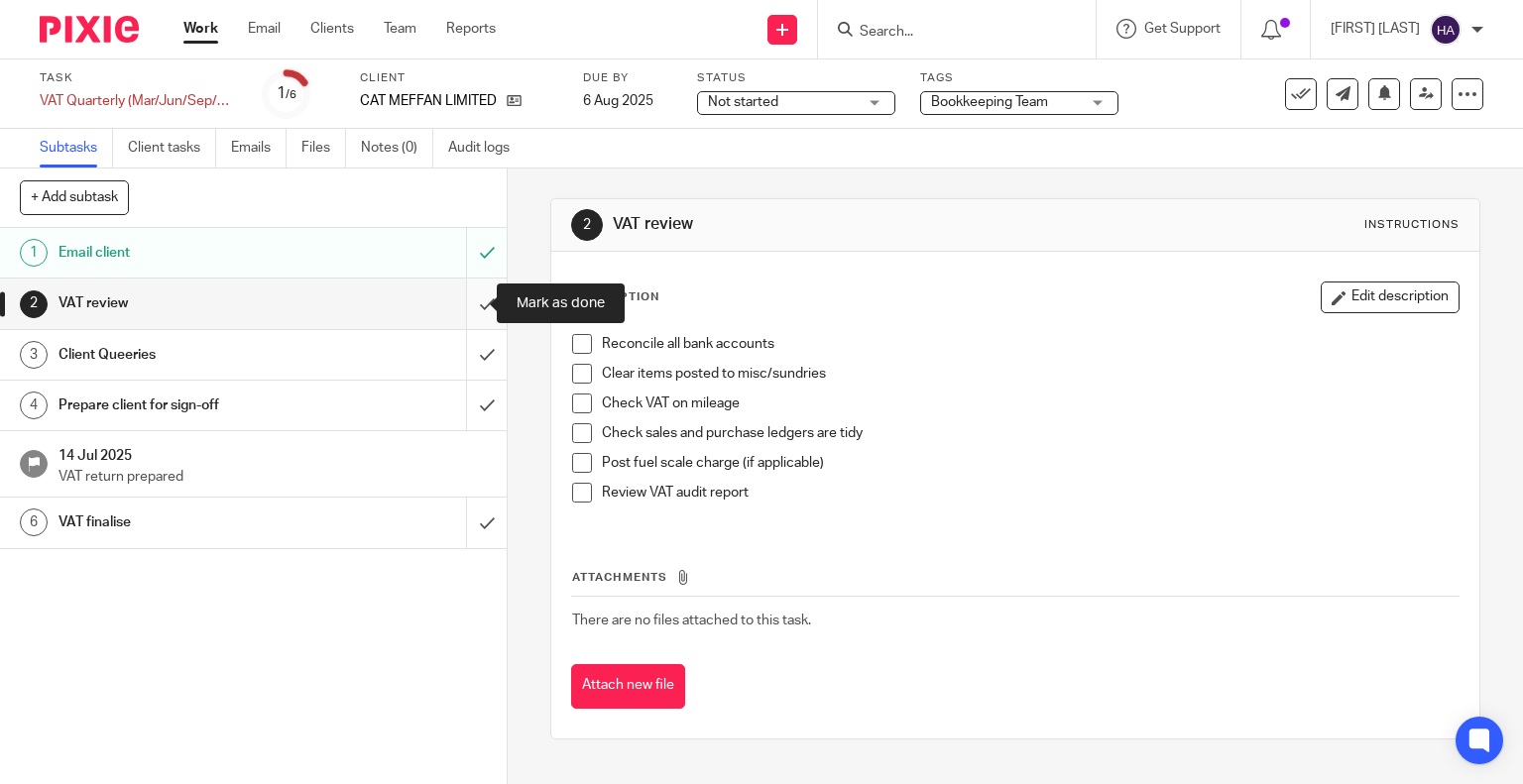 click at bounding box center (253, 303) 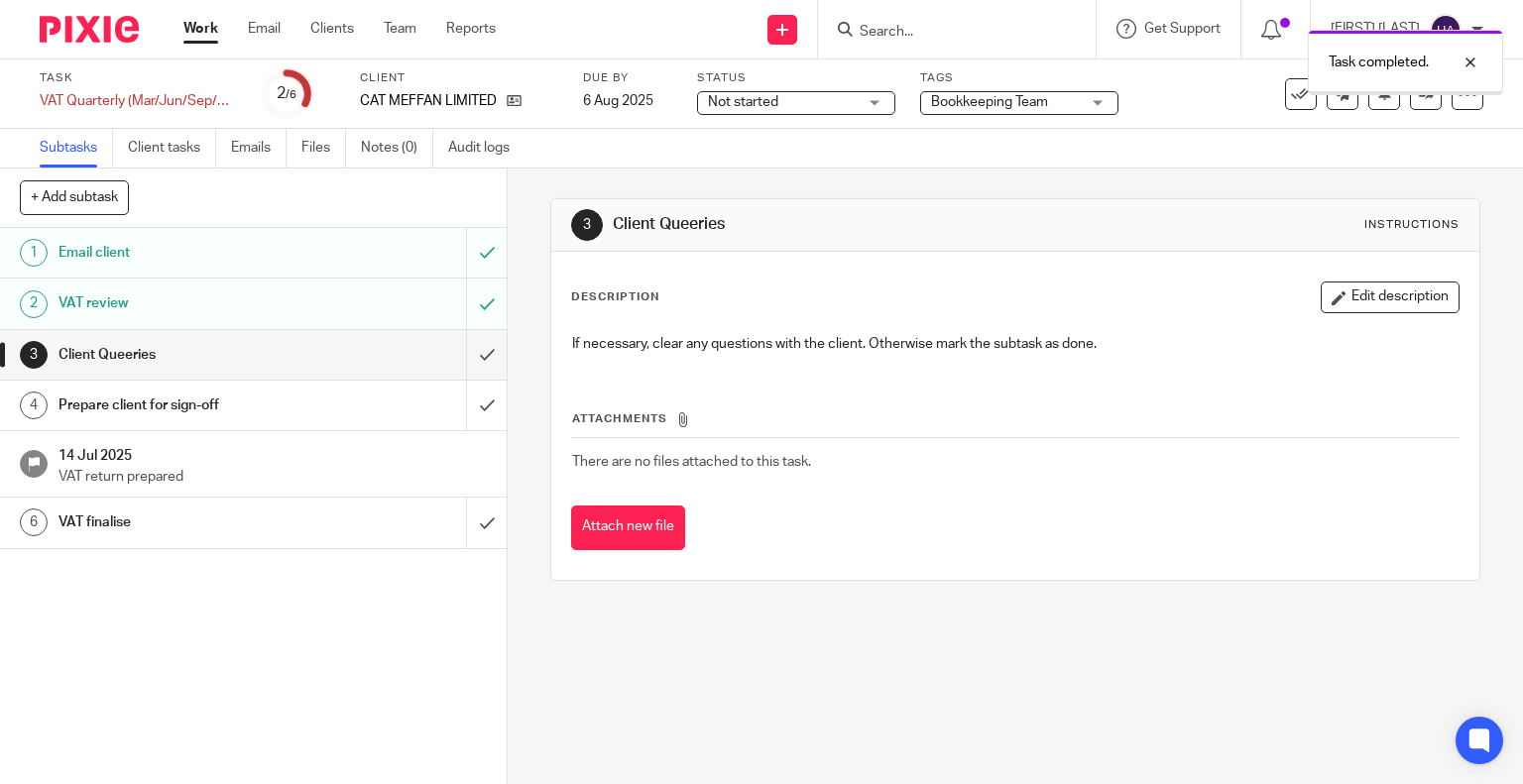 scroll, scrollTop: 0, scrollLeft: 0, axis: both 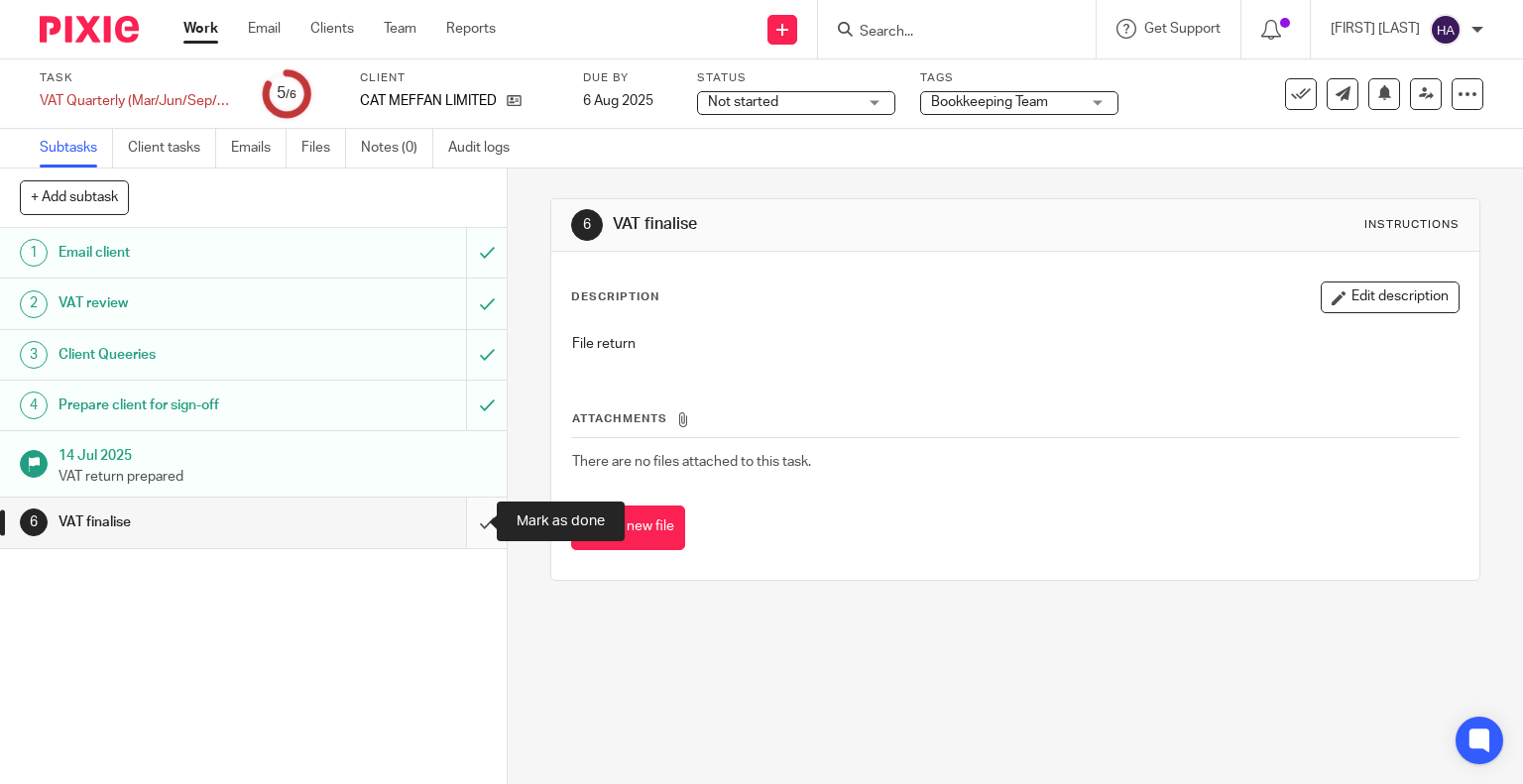 click at bounding box center (253, 522) 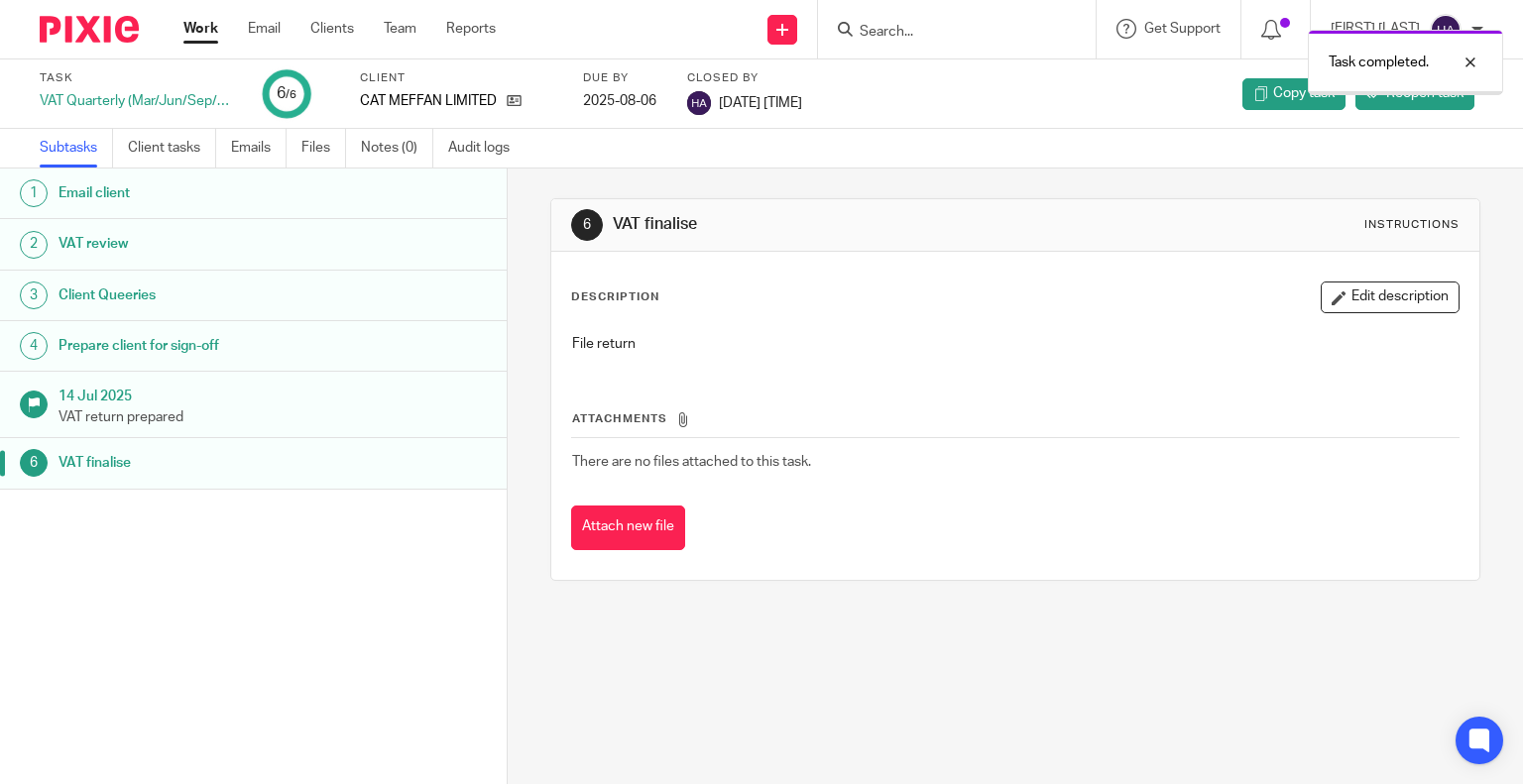 scroll, scrollTop: 0, scrollLeft: 0, axis: both 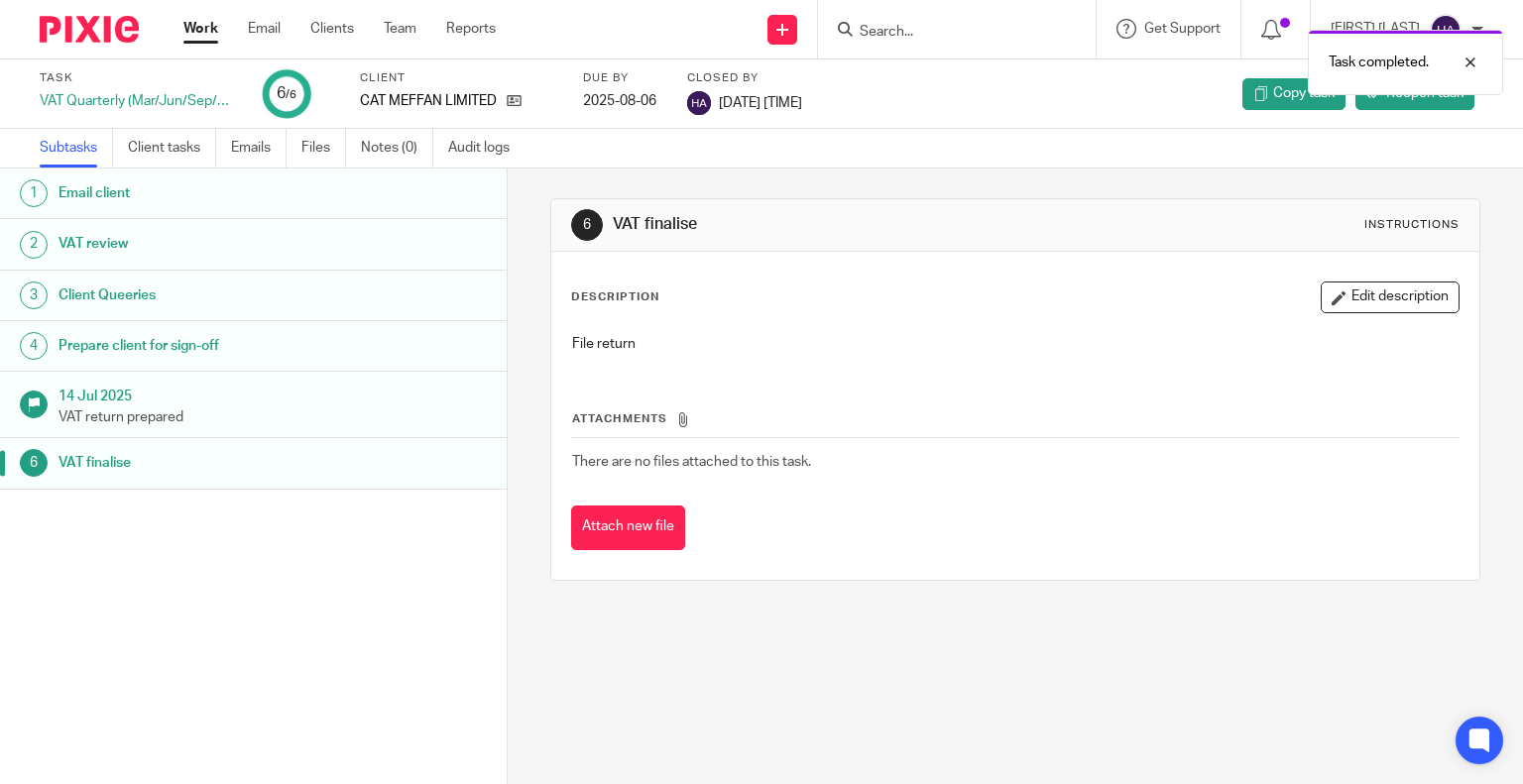 click on "Work" at bounding box center (200, 29) 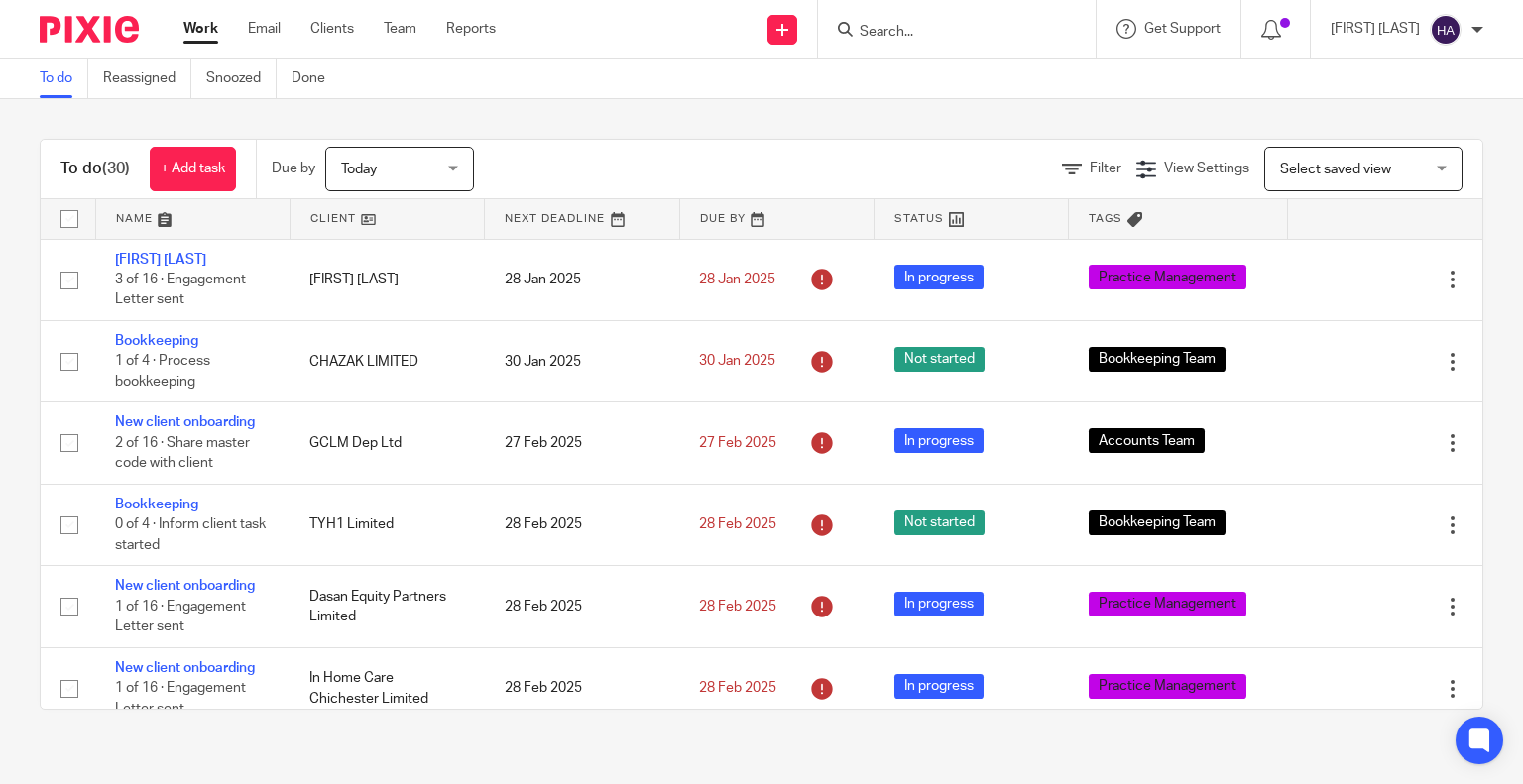 scroll, scrollTop: 0, scrollLeft: 0, axis: both 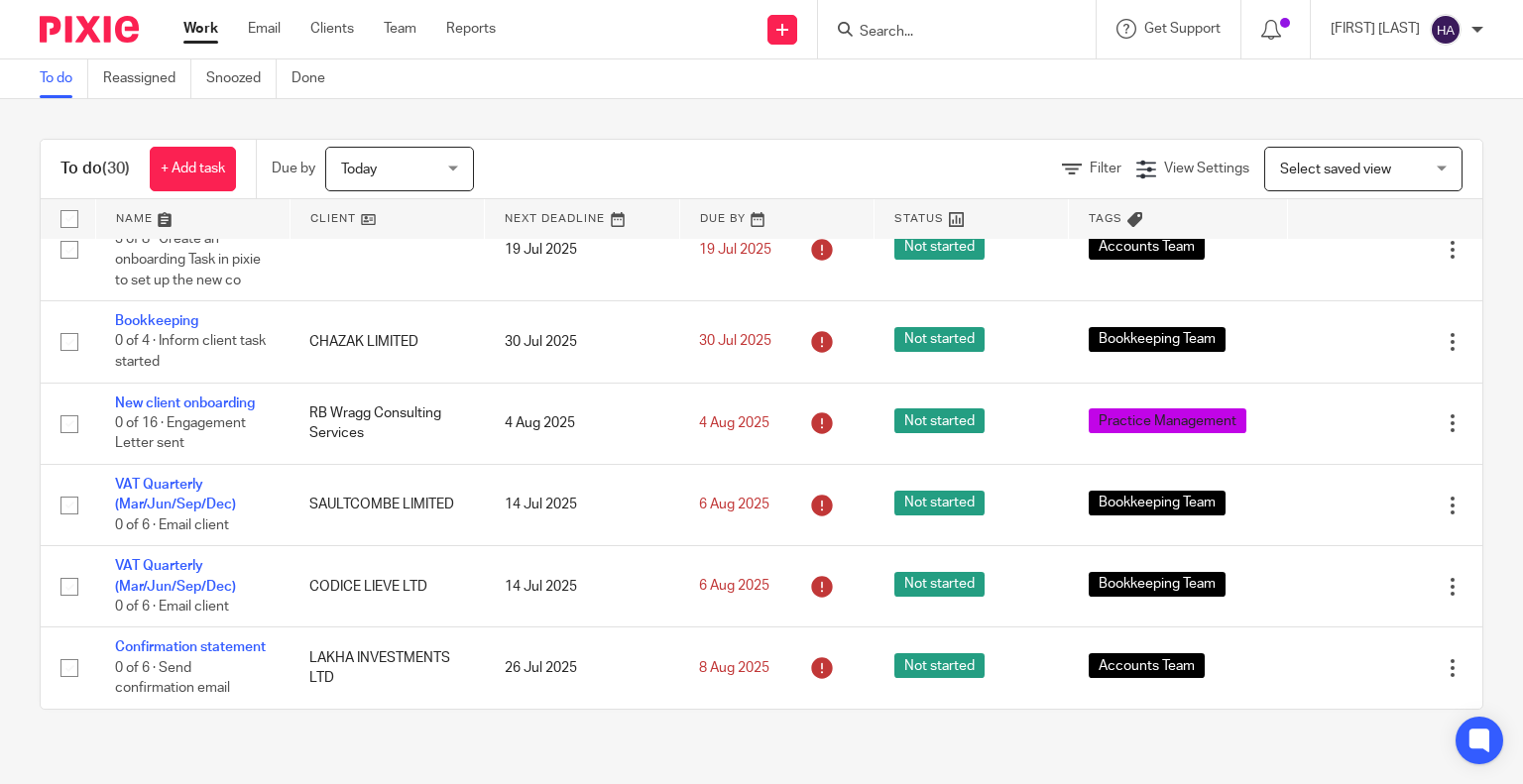 click at bounding box center (947, 33) 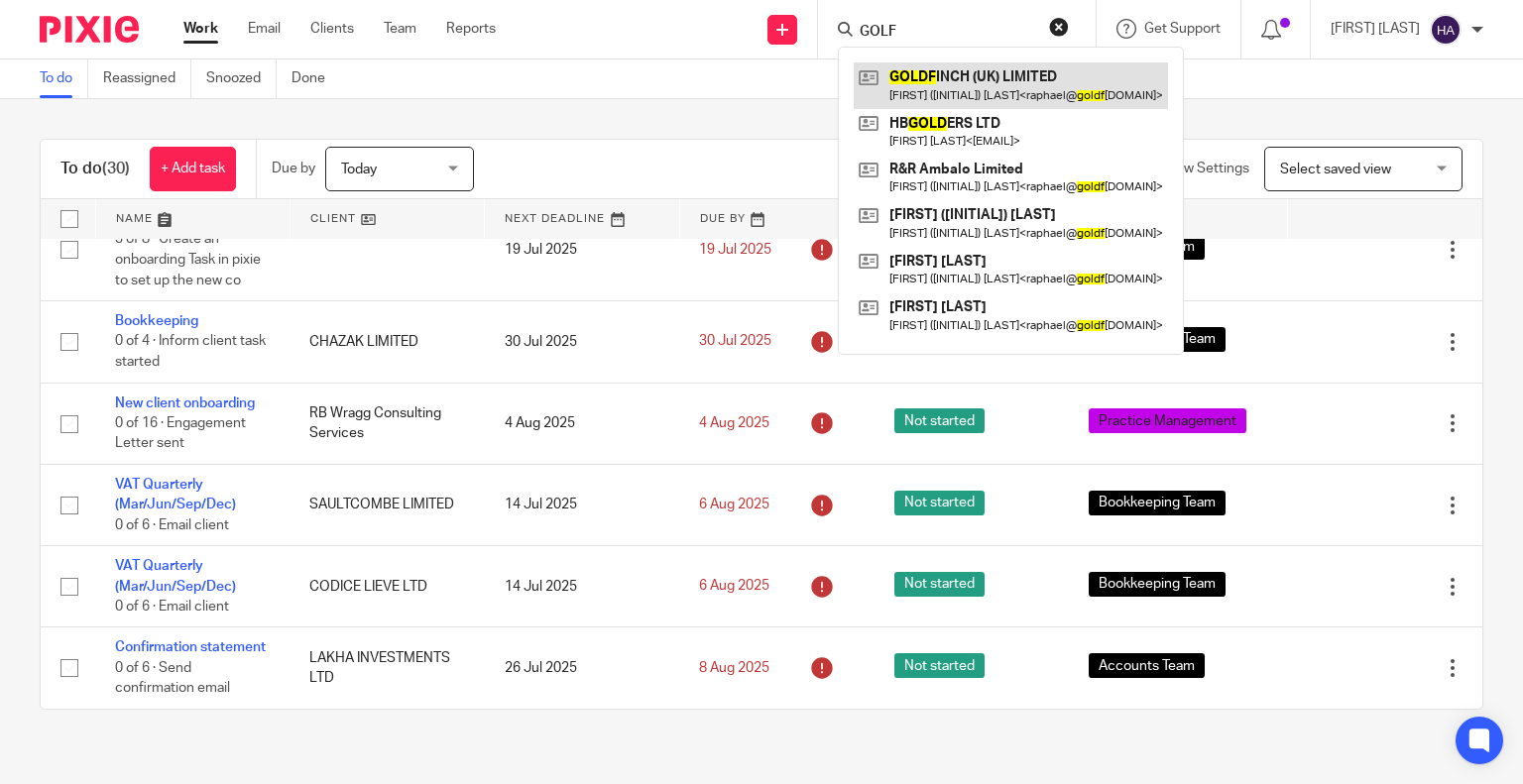 type on "GOLF" 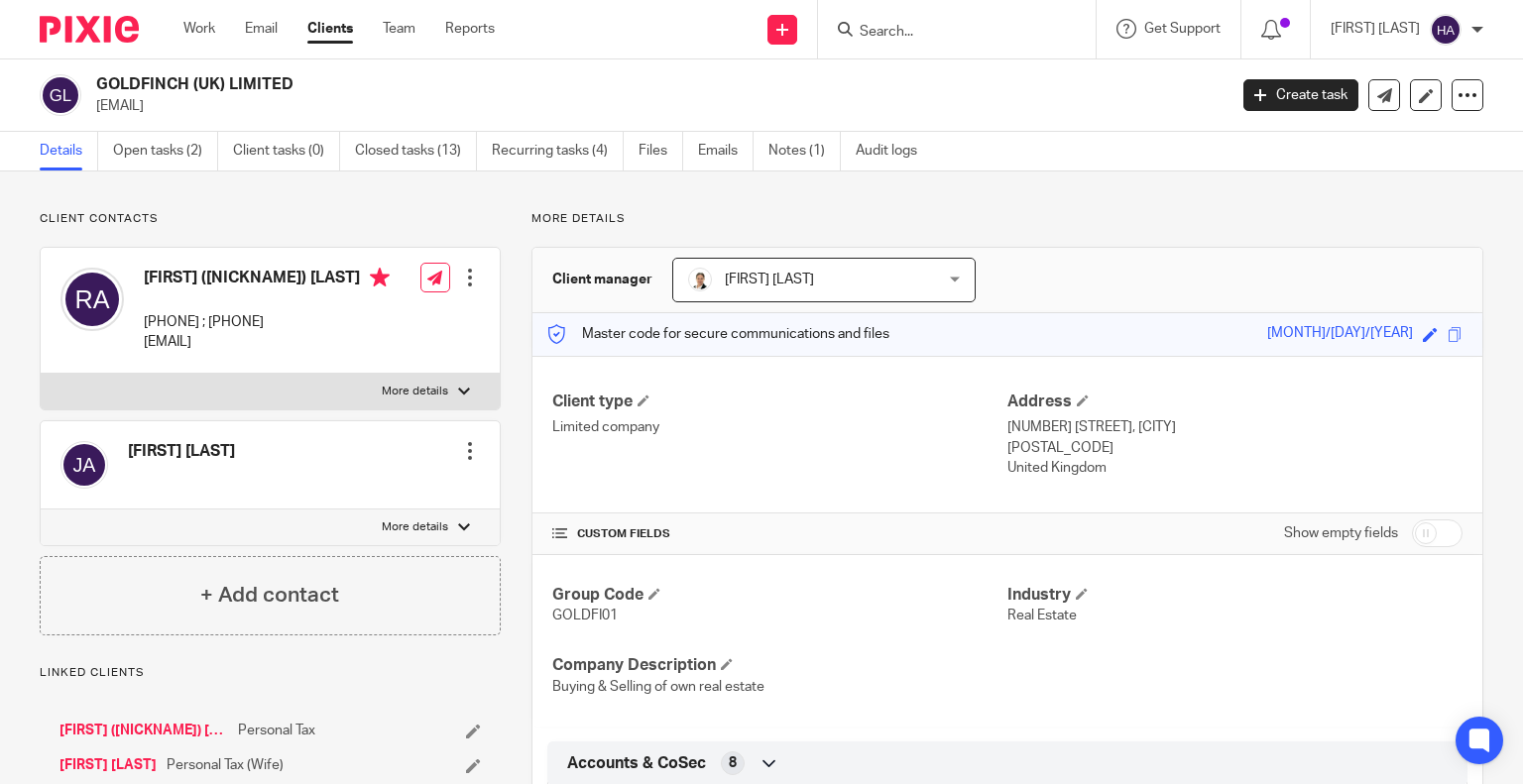scroll, scrollTop: 0, scrollLeft: 0, axis: both 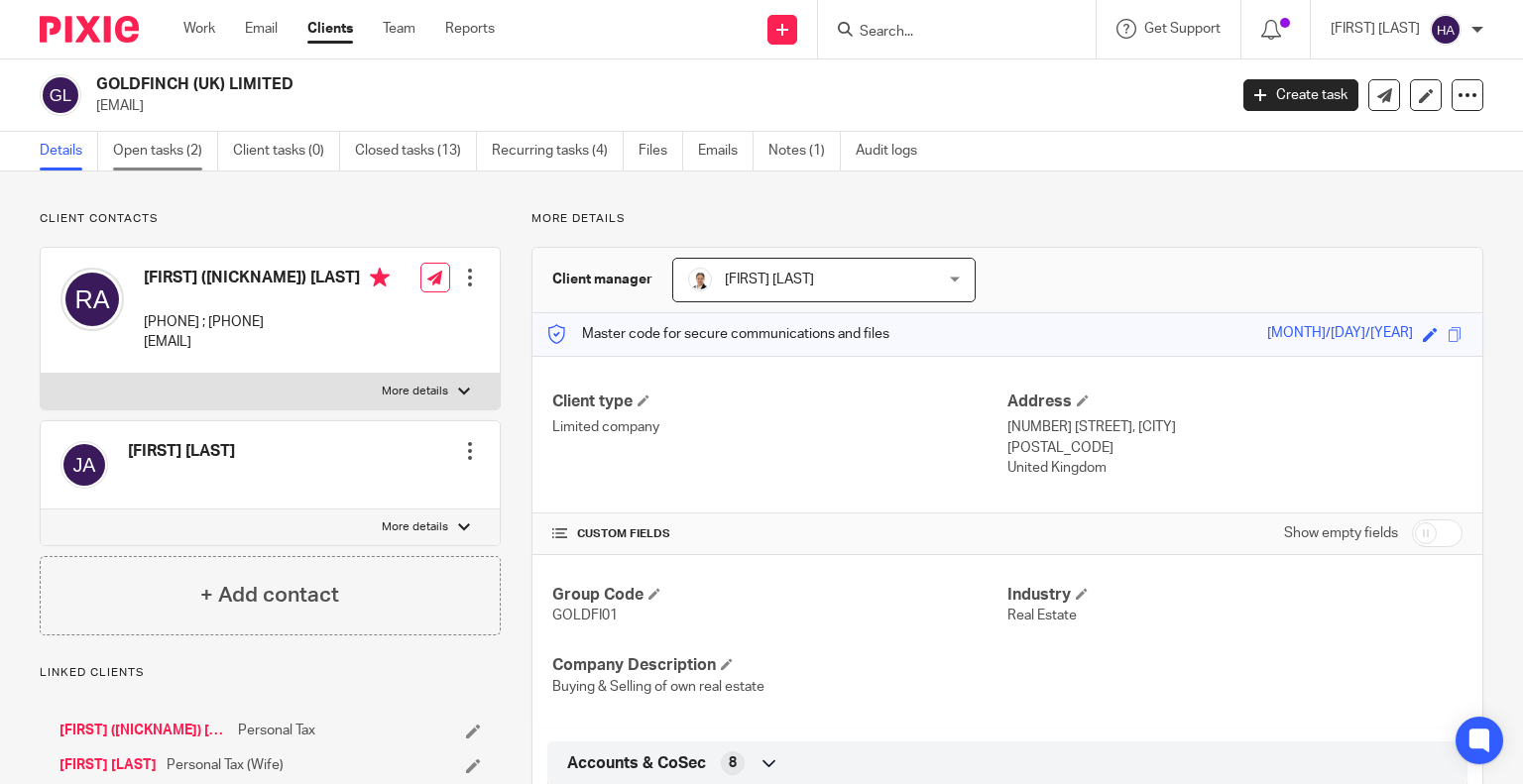 click on "Open tasks (2)" at bounding box center [166, 151] 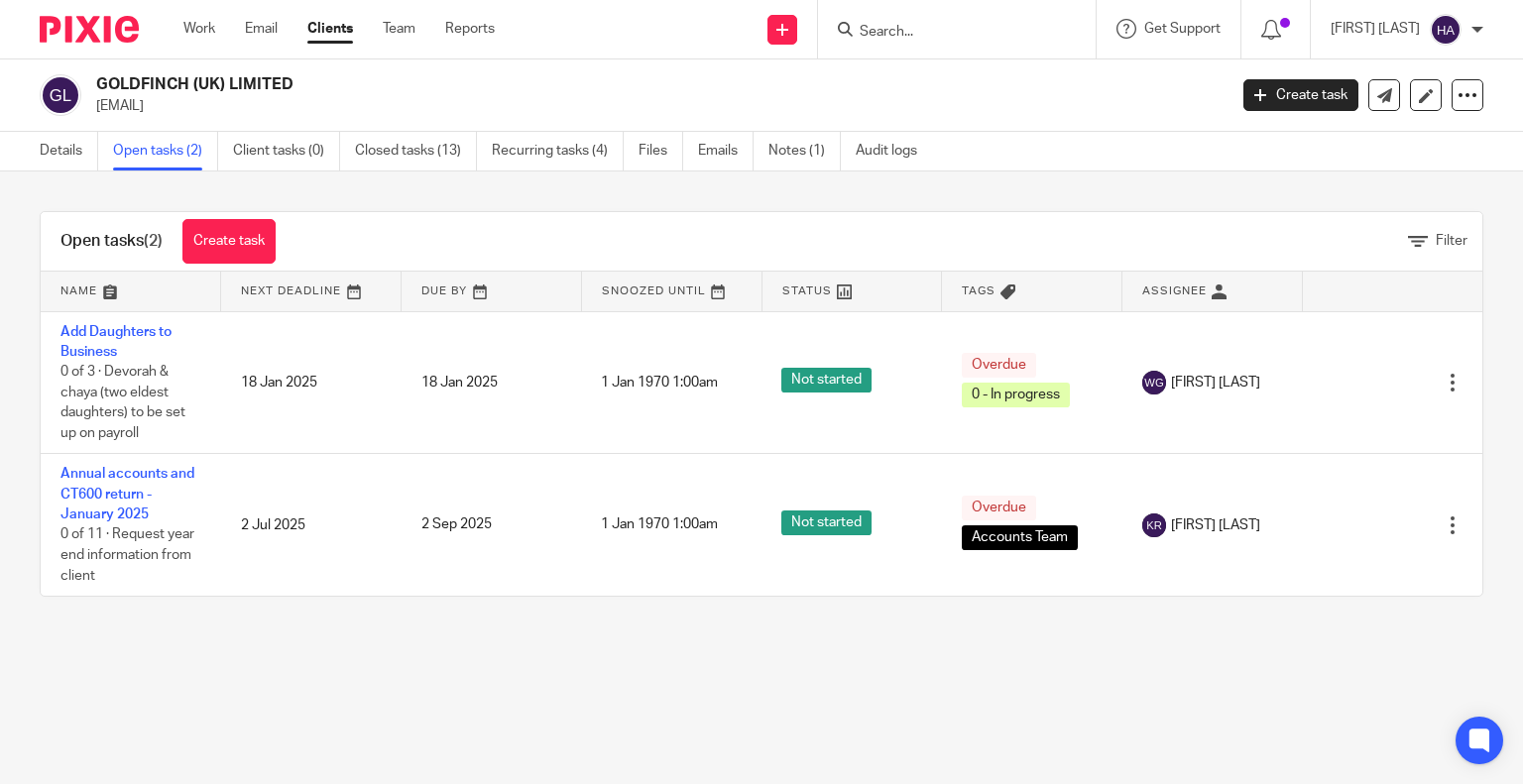 scroll, scrollTop: 0, scrollLeft: 0, axis: both 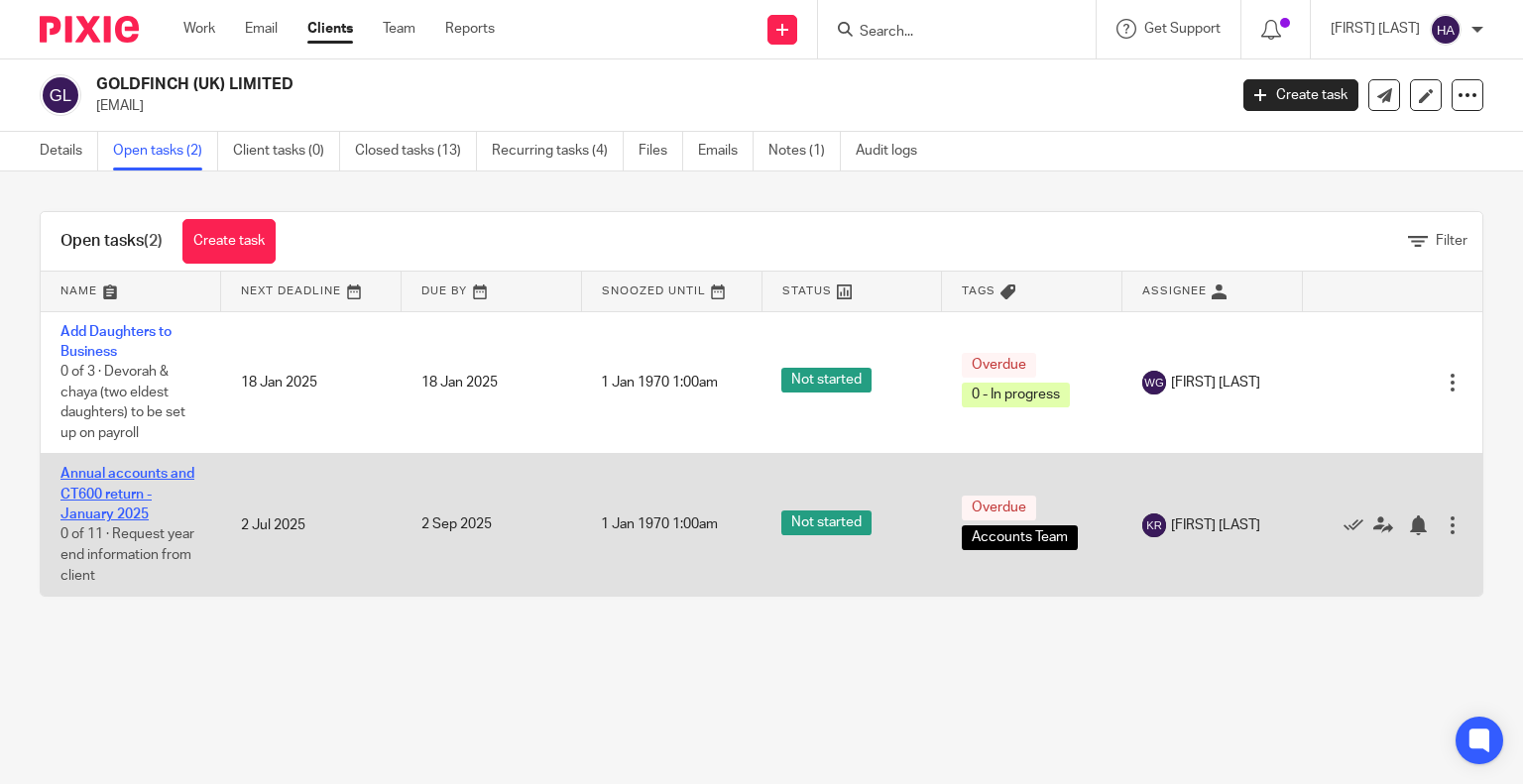 click on "Annual accounts and CT600 return  - January 2025" at bounding box center [127, 494] 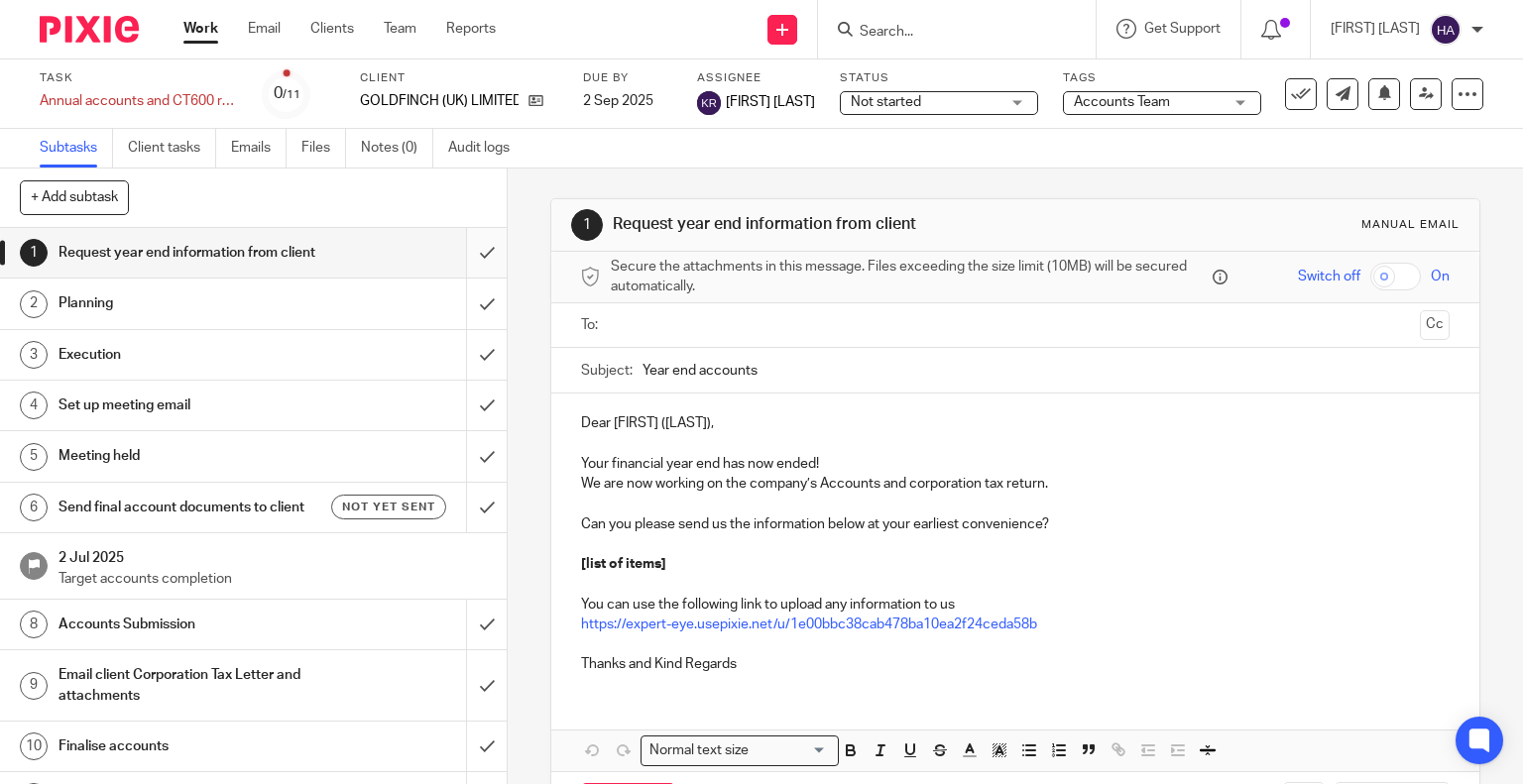 scroll, scrollTop: 0, scrollLeft: 0, axis: both 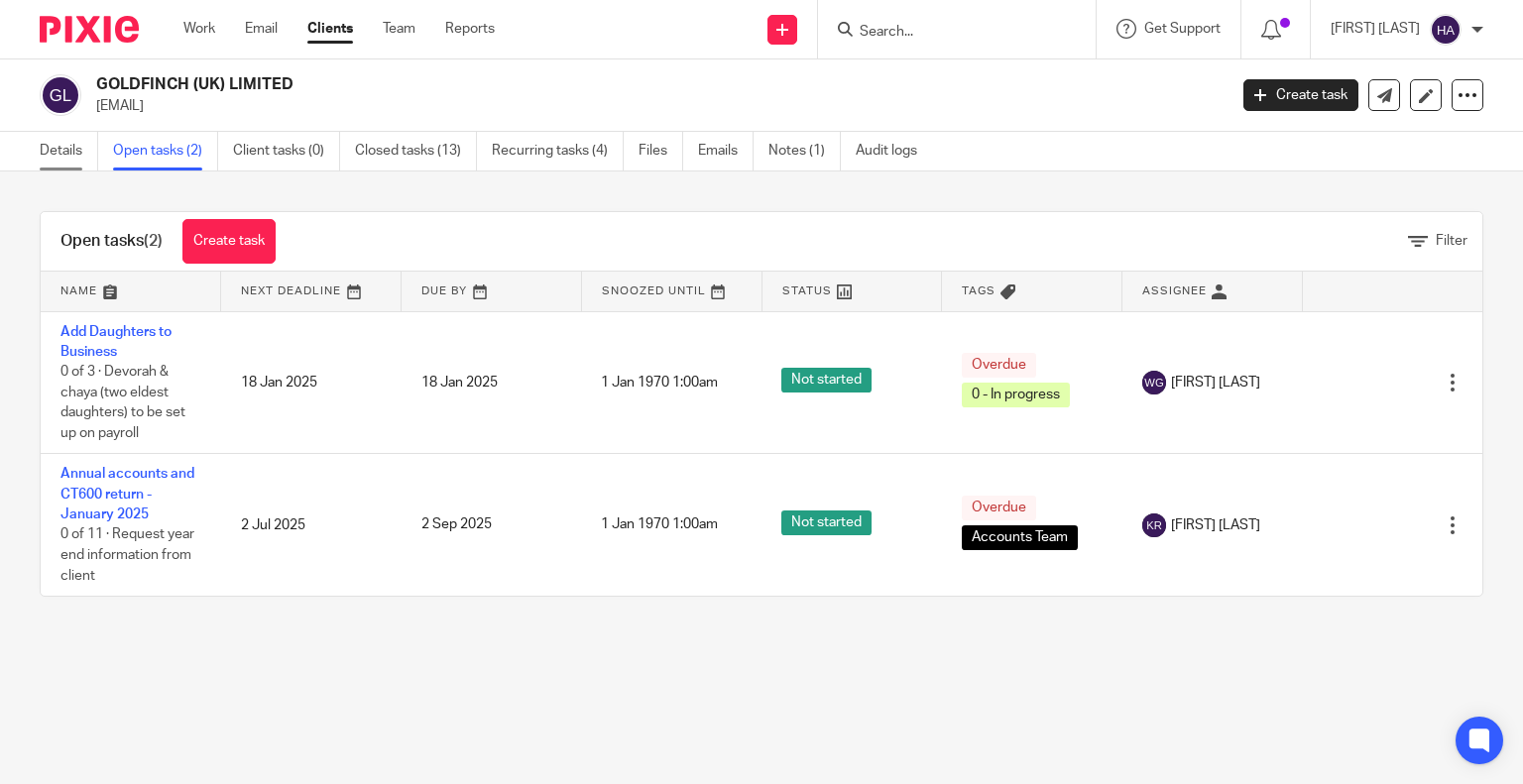 click on "Details" at bounding box center [68, 151] 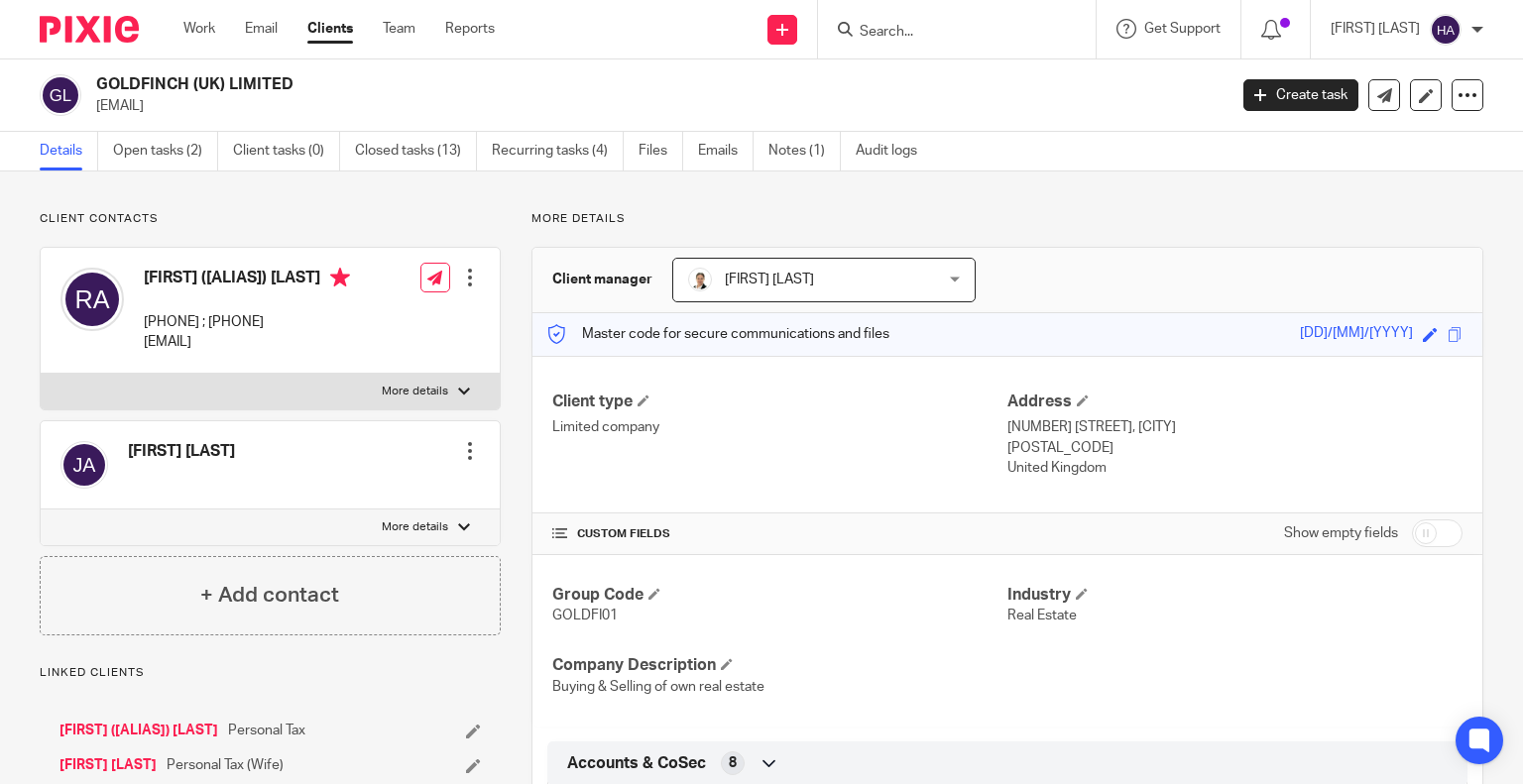 scroll, scrollTop: 0, scrollLeft: 0, axis: both 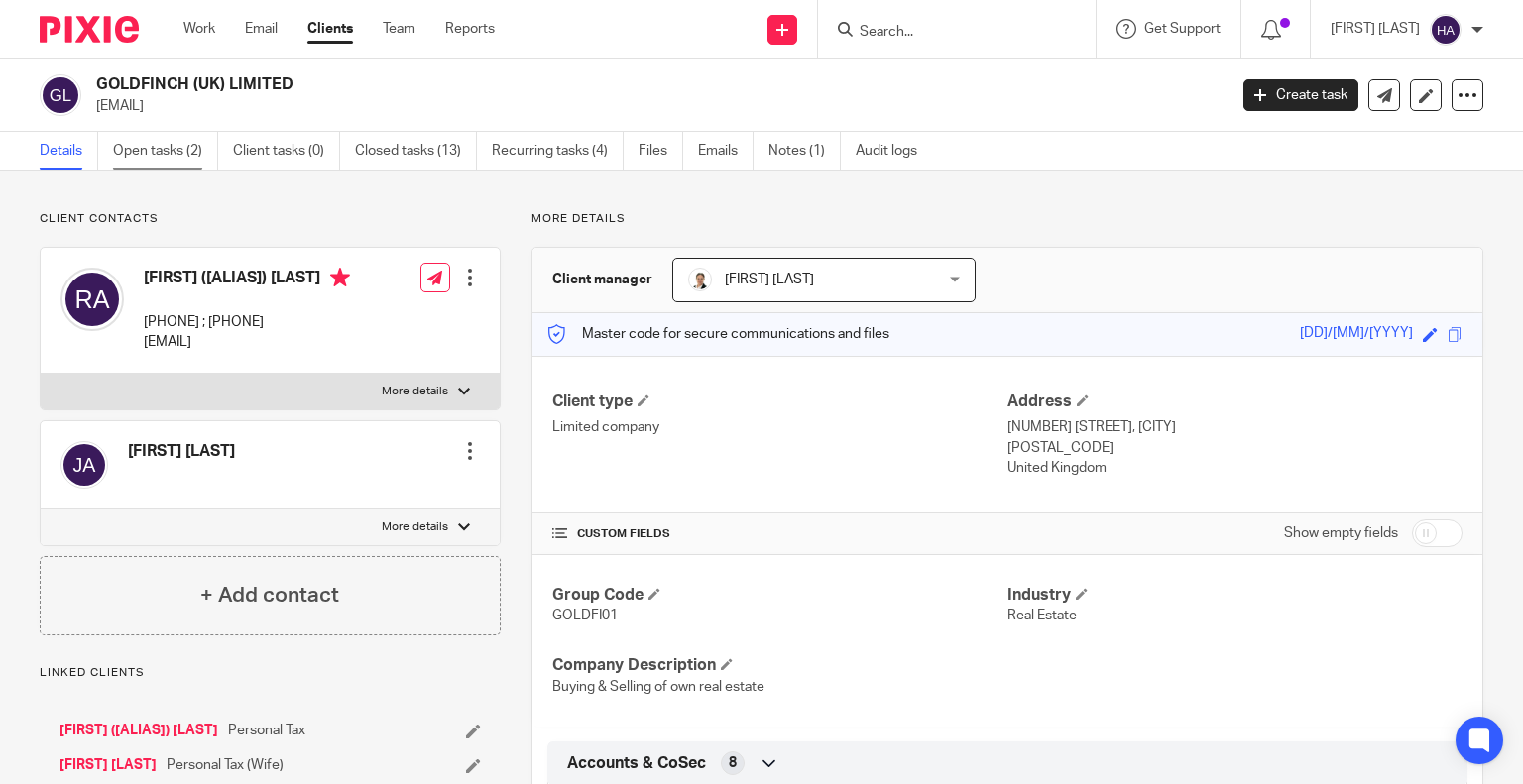 click on "Open tasks (2)" at bounding box center [166, 151] 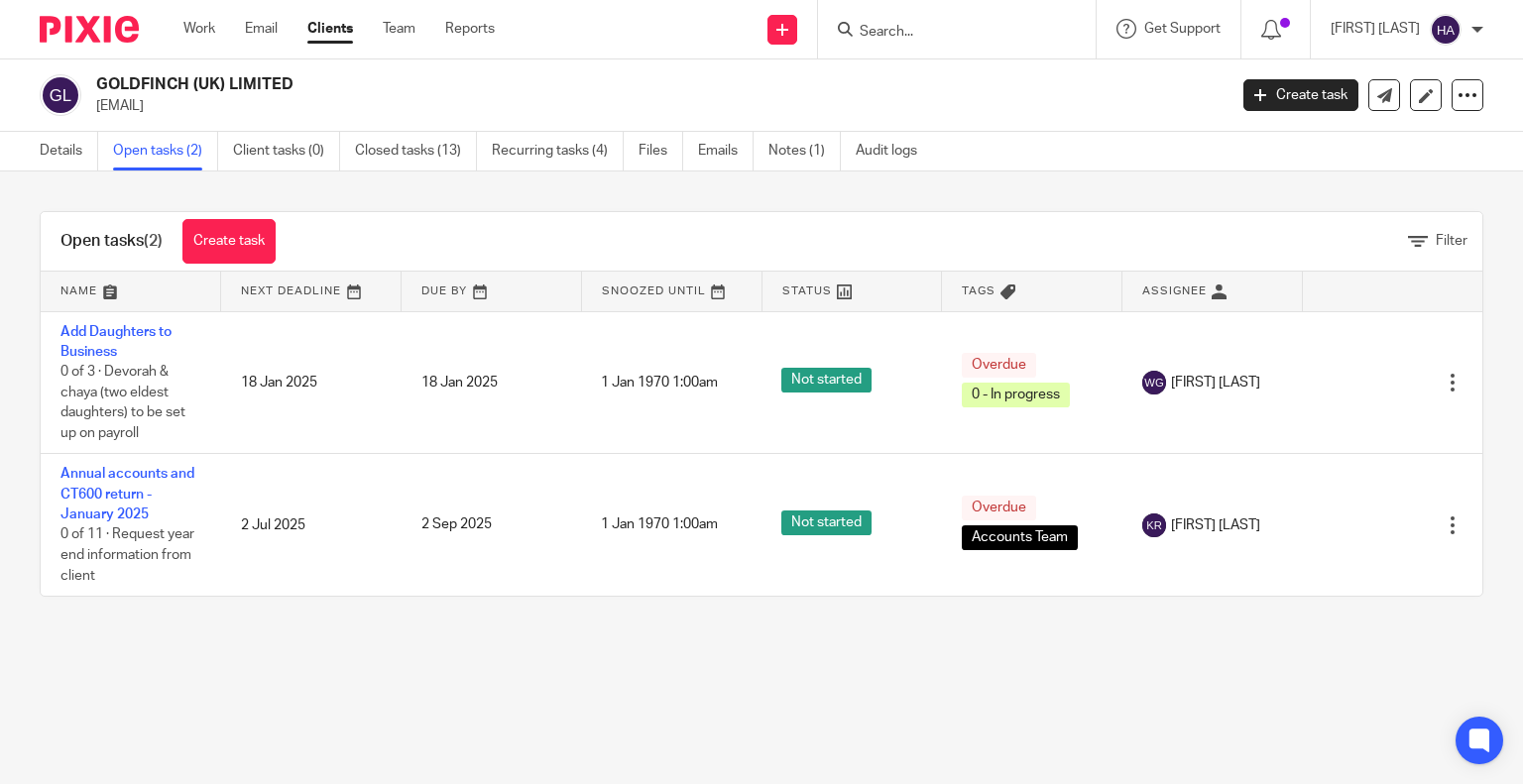 scroll, scrollTop: 0, scrollLeft: 0, axis: both 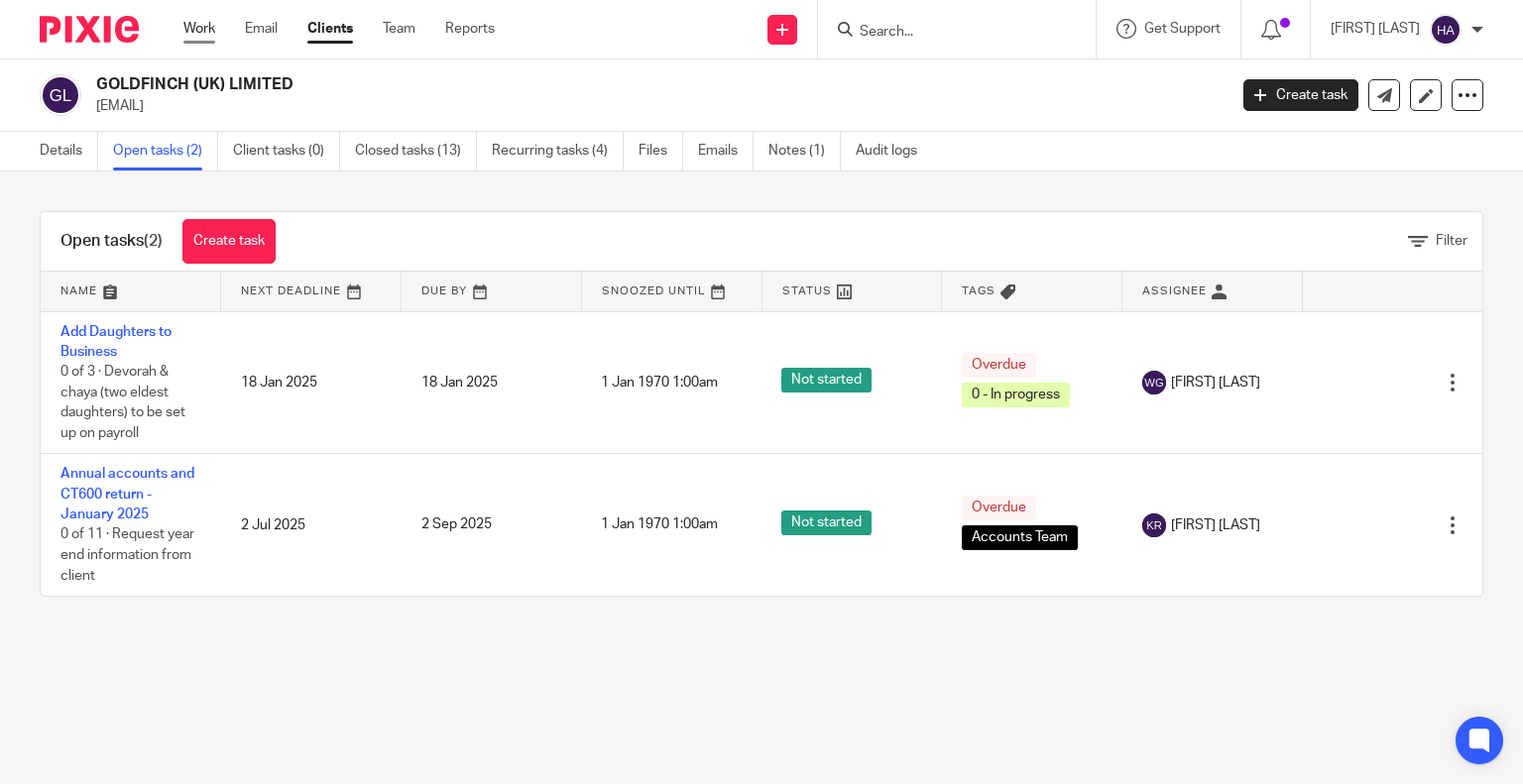 click on "Work" at bounding box center [199, 29] 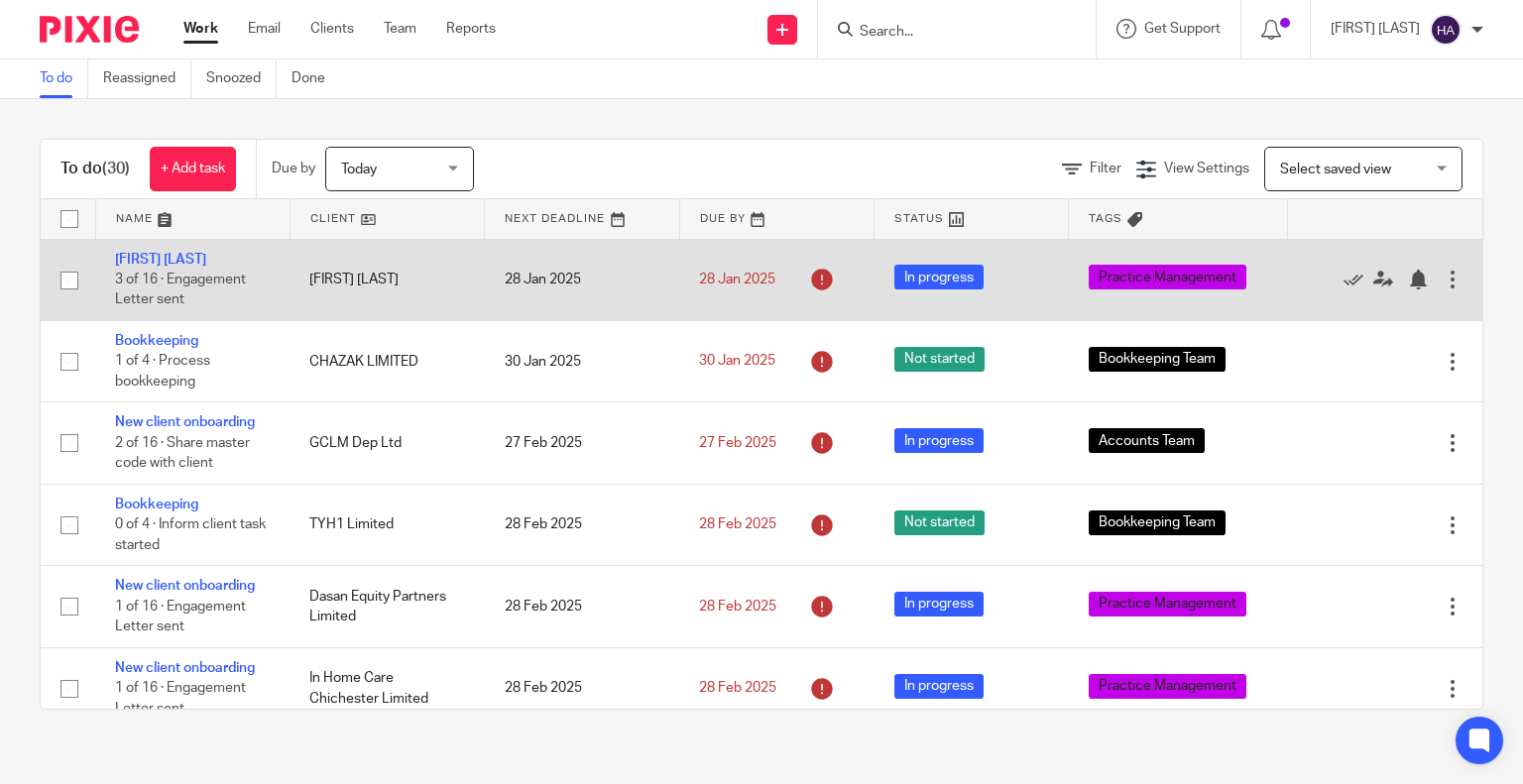 scroll, scrollTop: 0, scrollLeft: 0, axis: both 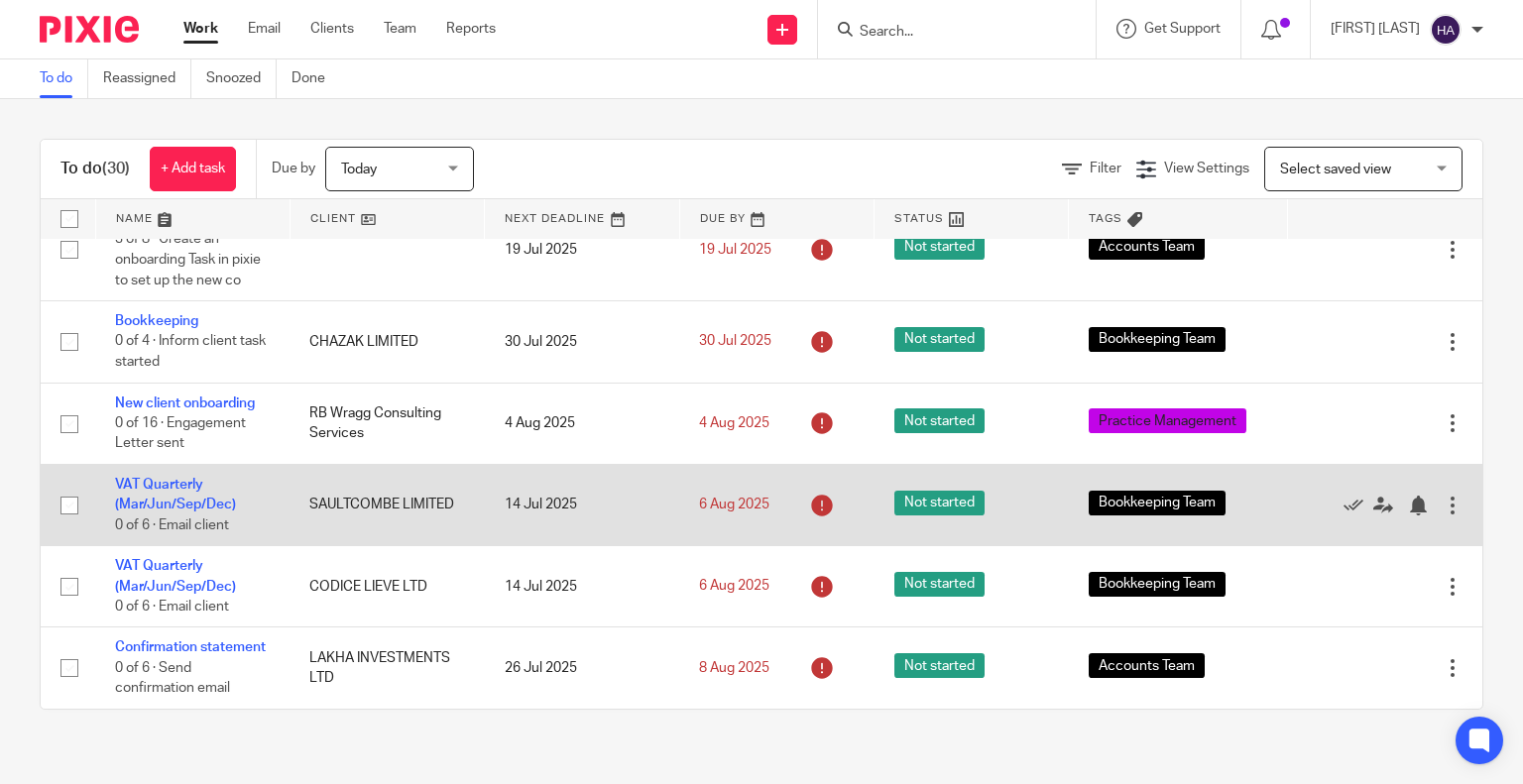 drag, startPoint x: 305, startPoint y: 485, endPoint x: 517, endPoint y: 495, distance: 212.23572 